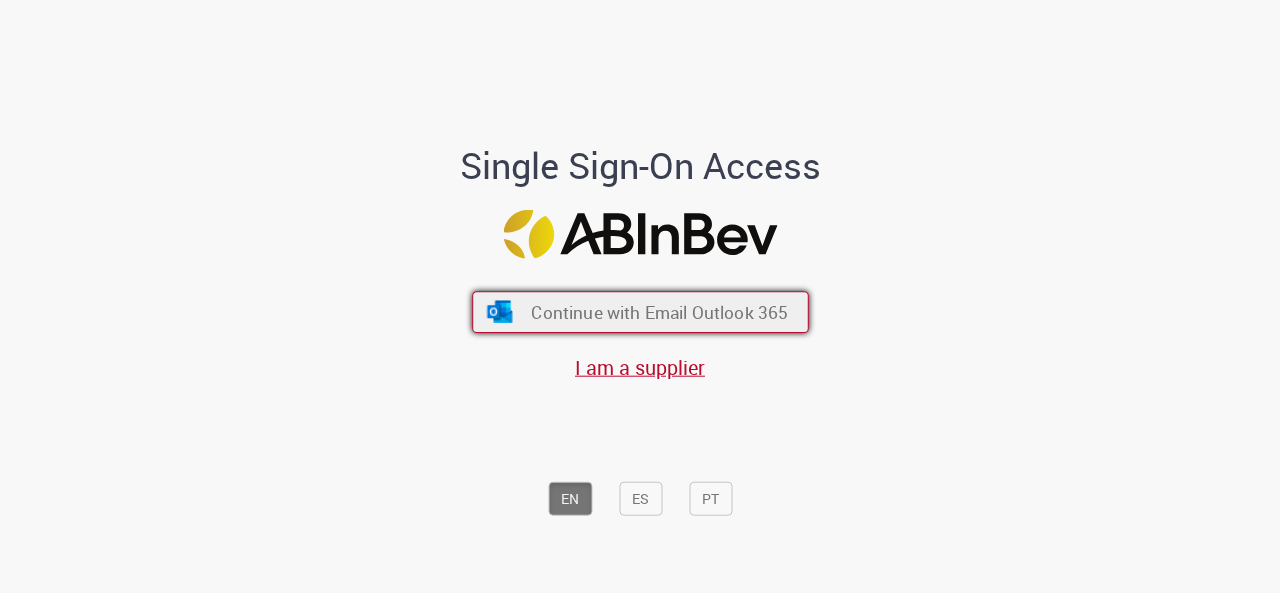 scroll, scrollTop: 0, scrollLeft: 0, axis: both 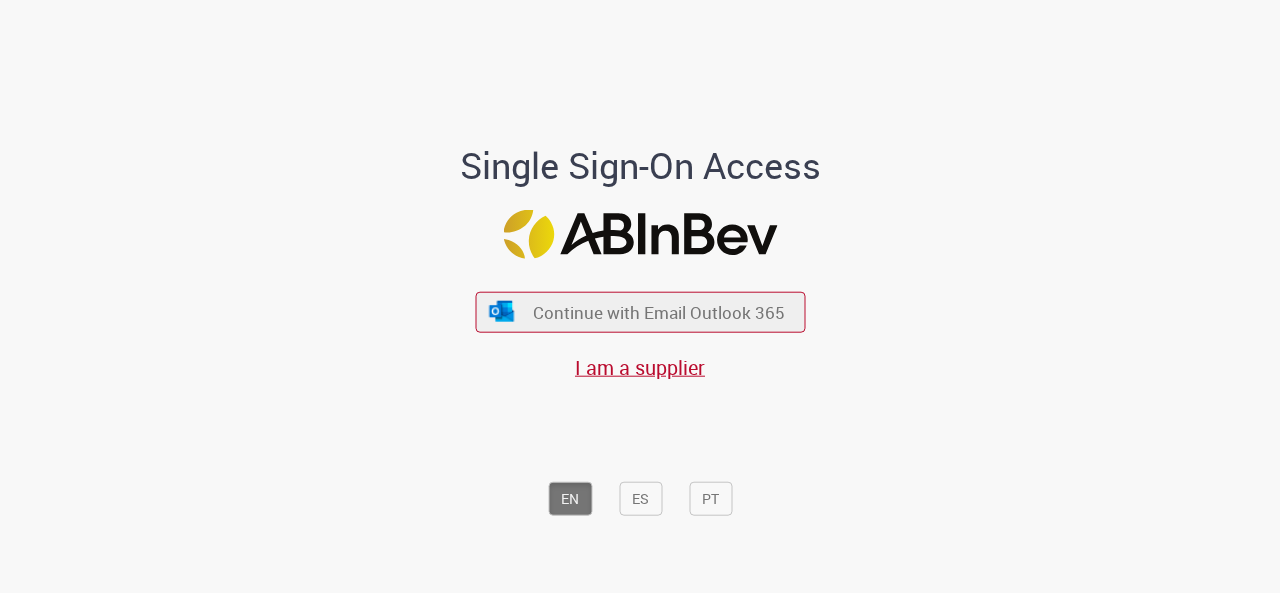 click on "Continue with Email Outlook 365
I am a supplier" at bounding box center (640, 325) 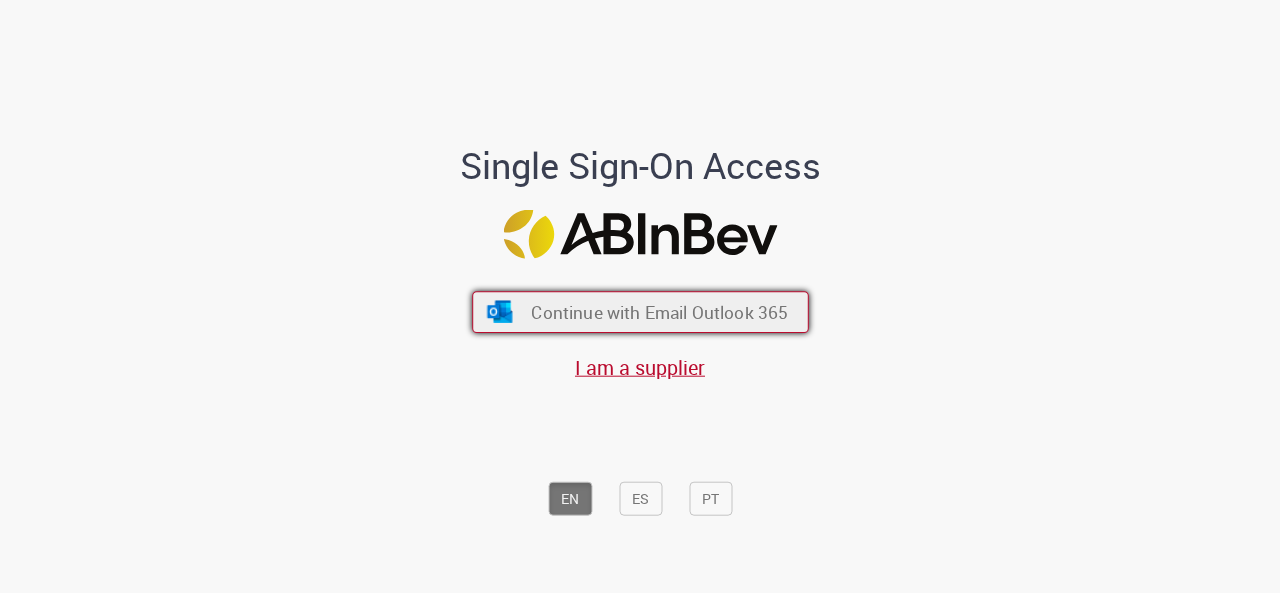 click on "Continue with Email Outlook 365" at bounding box center (659, 311) 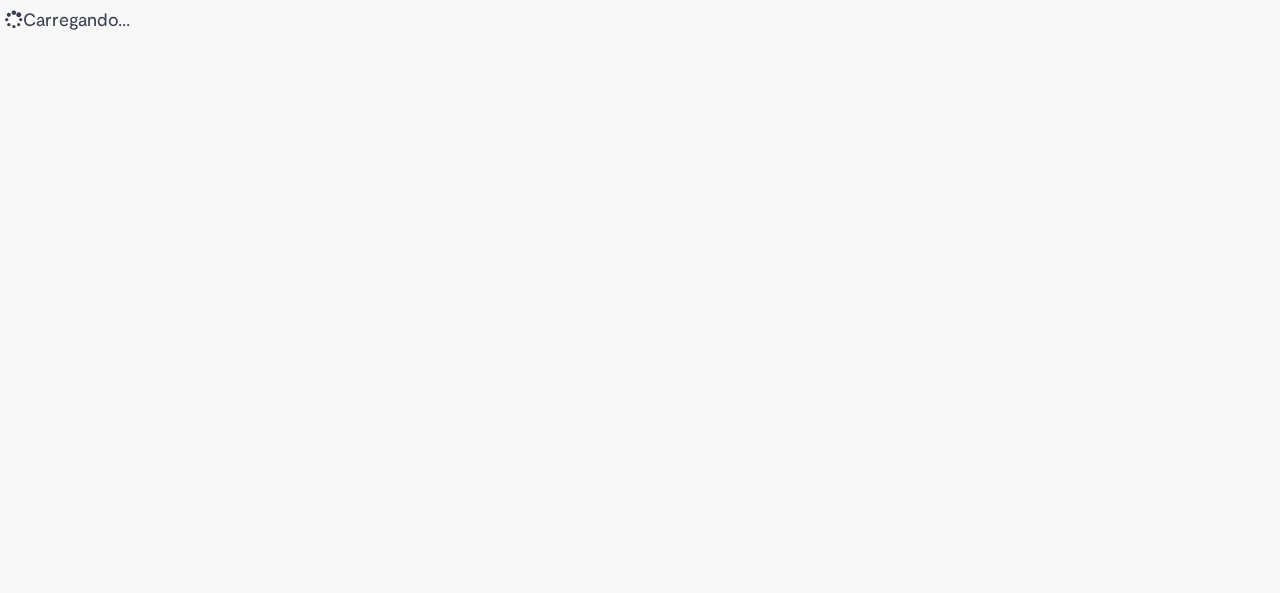scroll, scrollTop: 0, scrollLeft: 0, axis: both 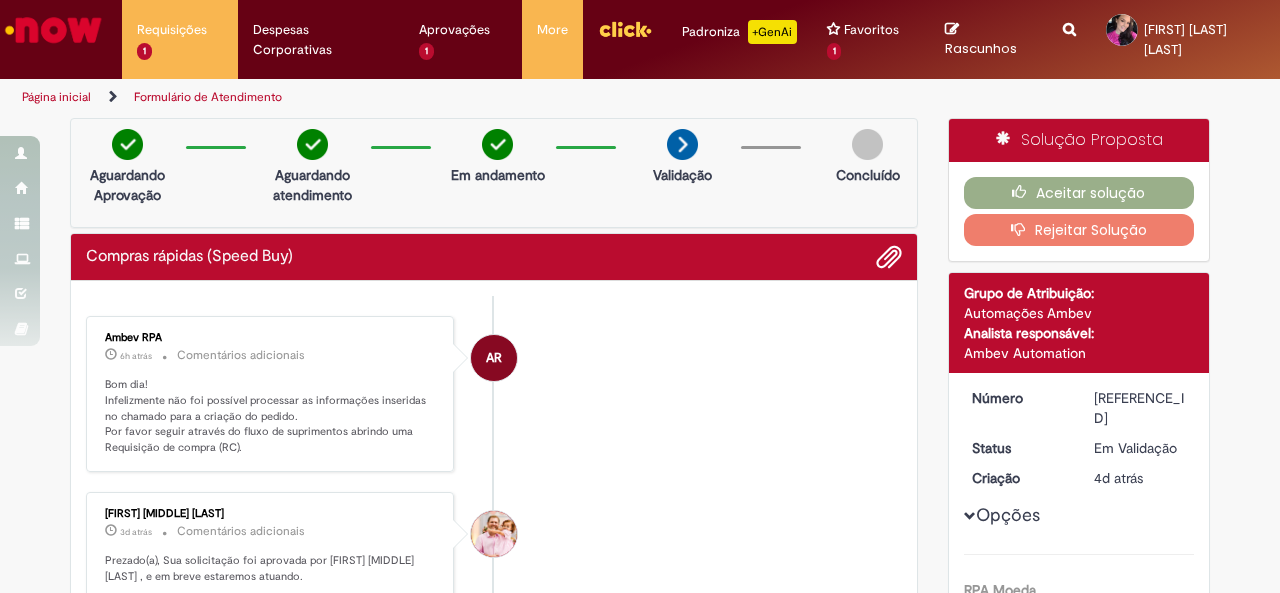 click on "Rejeitar Solução" at bounding box center [1079, 230] 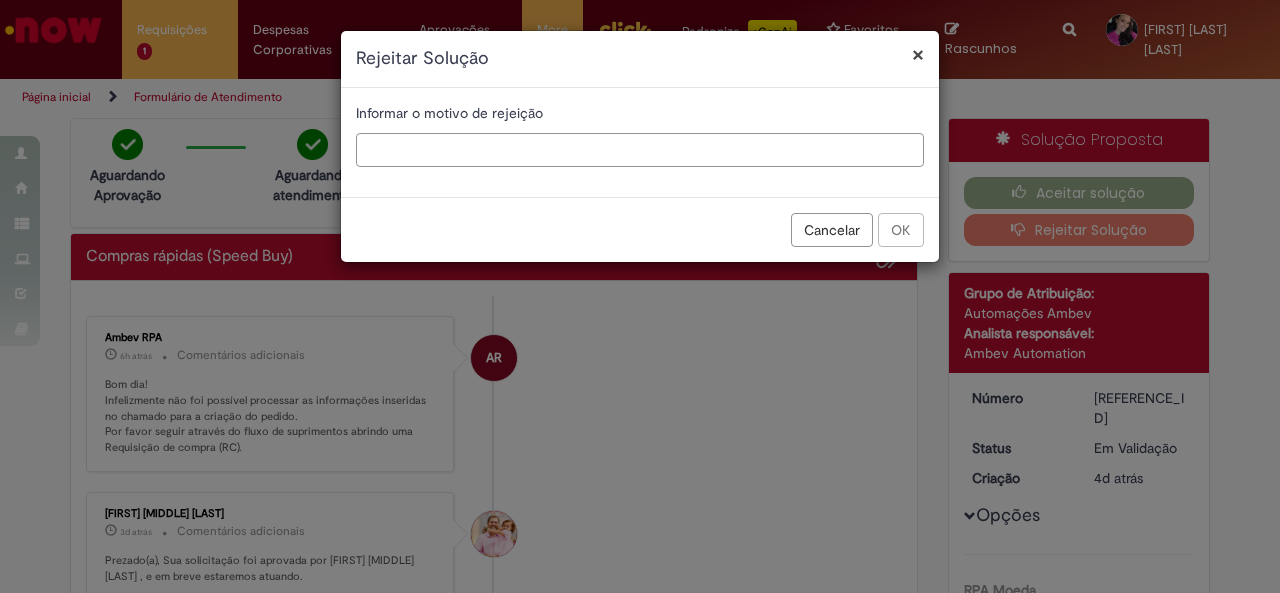 click at bounding box center (640, 150) 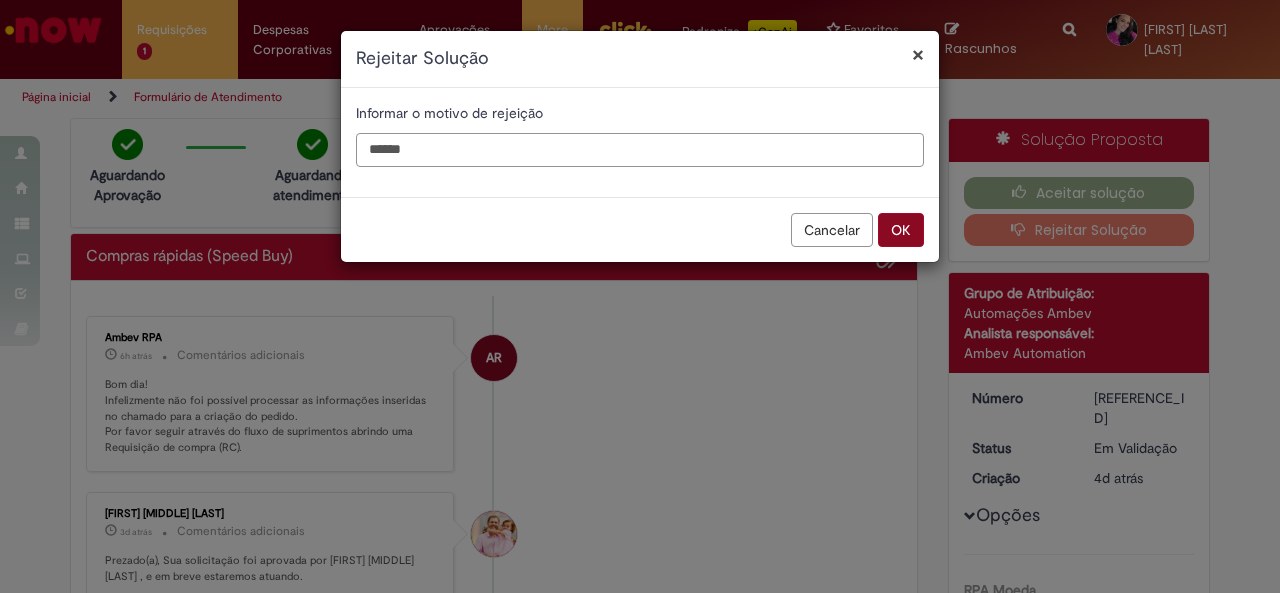 type on "******" 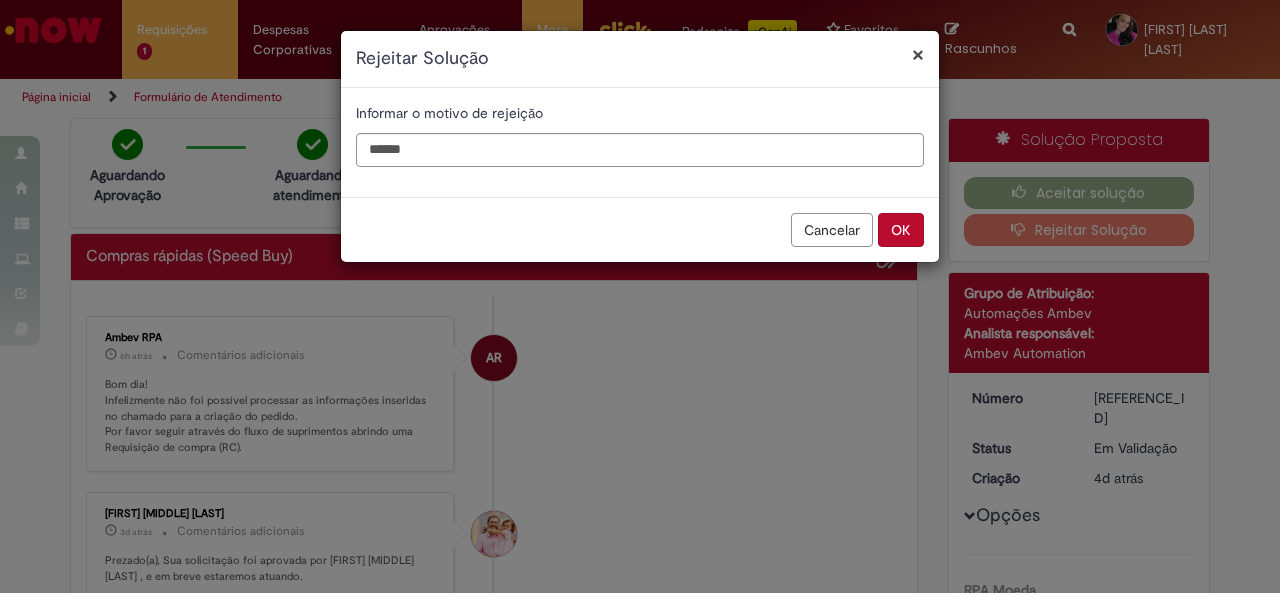 click on "OK" at bounding box center (901, 230) 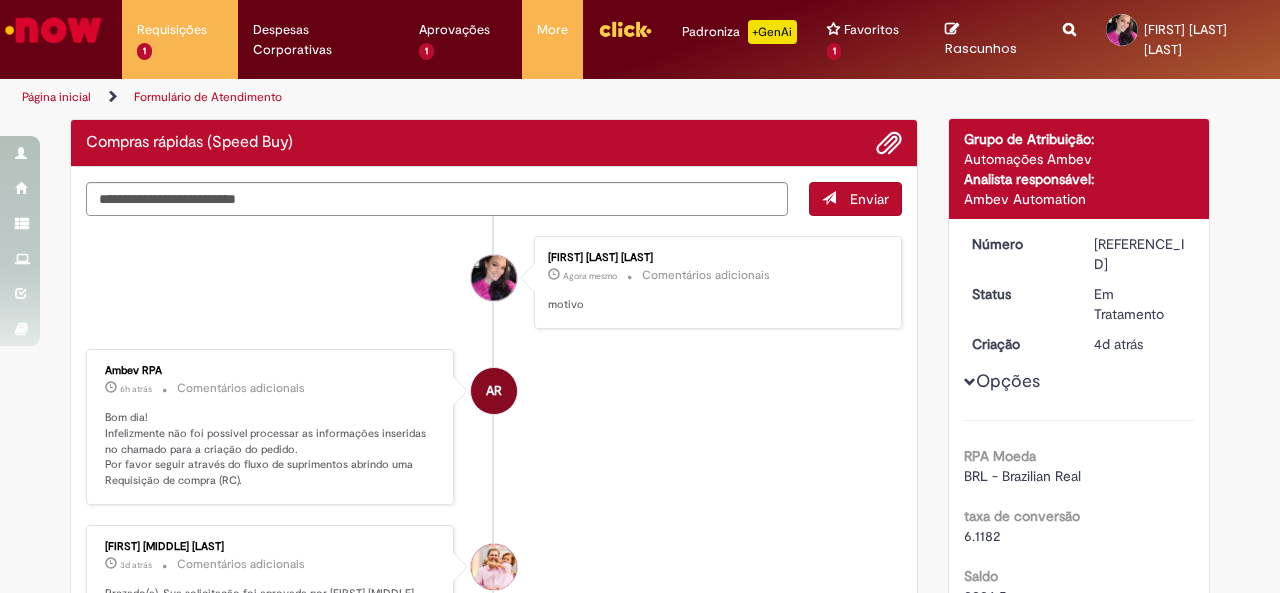 scroll, scrollTop: 0, scrollLeft: 0, axis: both 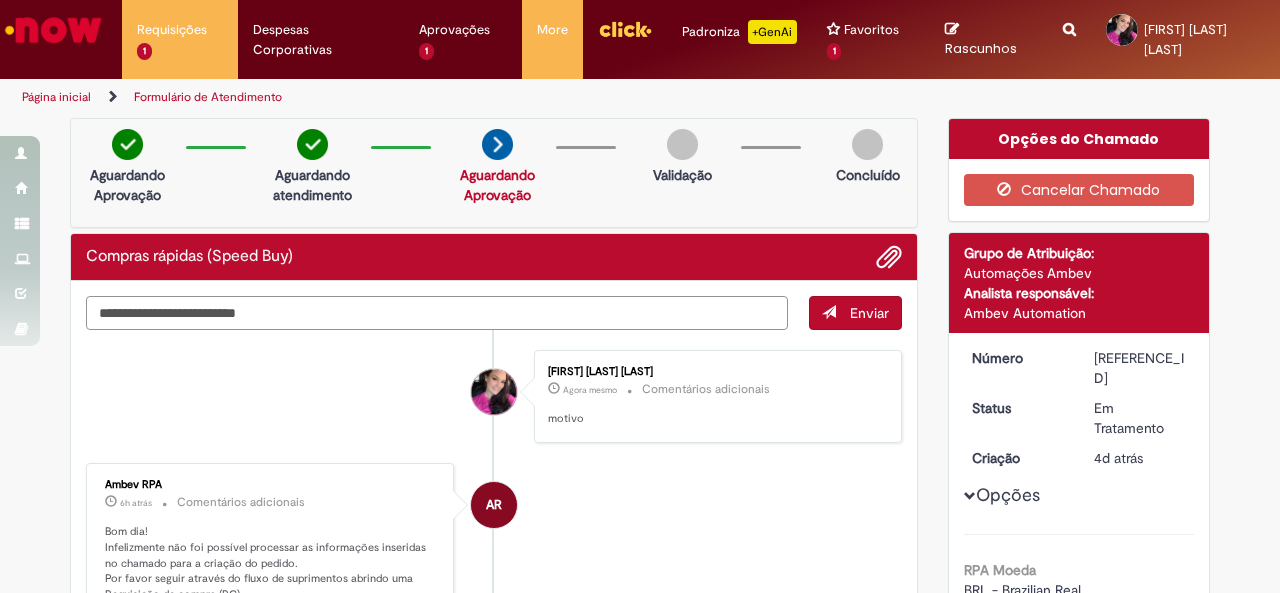 click at bounding box center (437, 312) 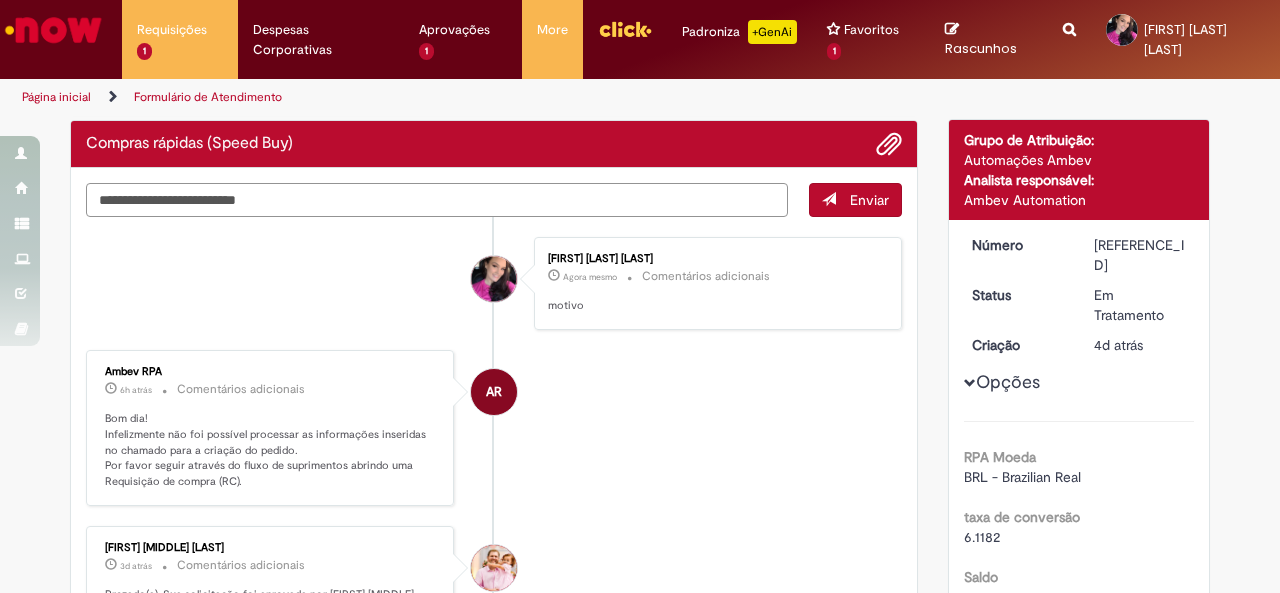 scroll, scrollTop: 0, scrollLeft: 0, axis: both 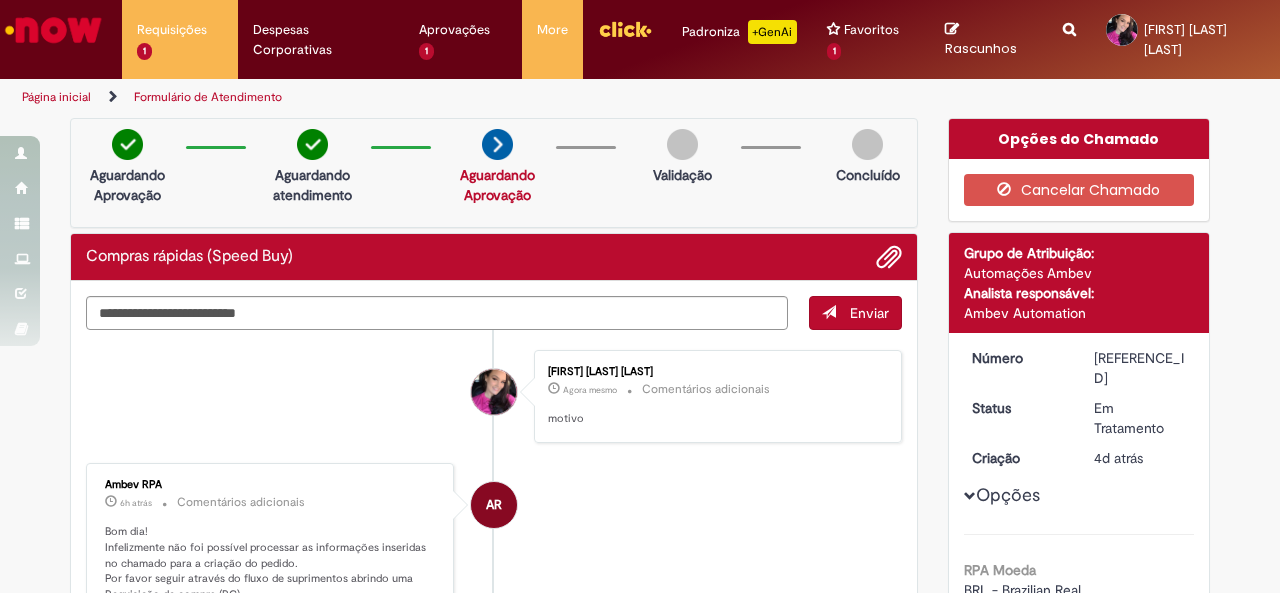 click at bounding box center (53, 30) 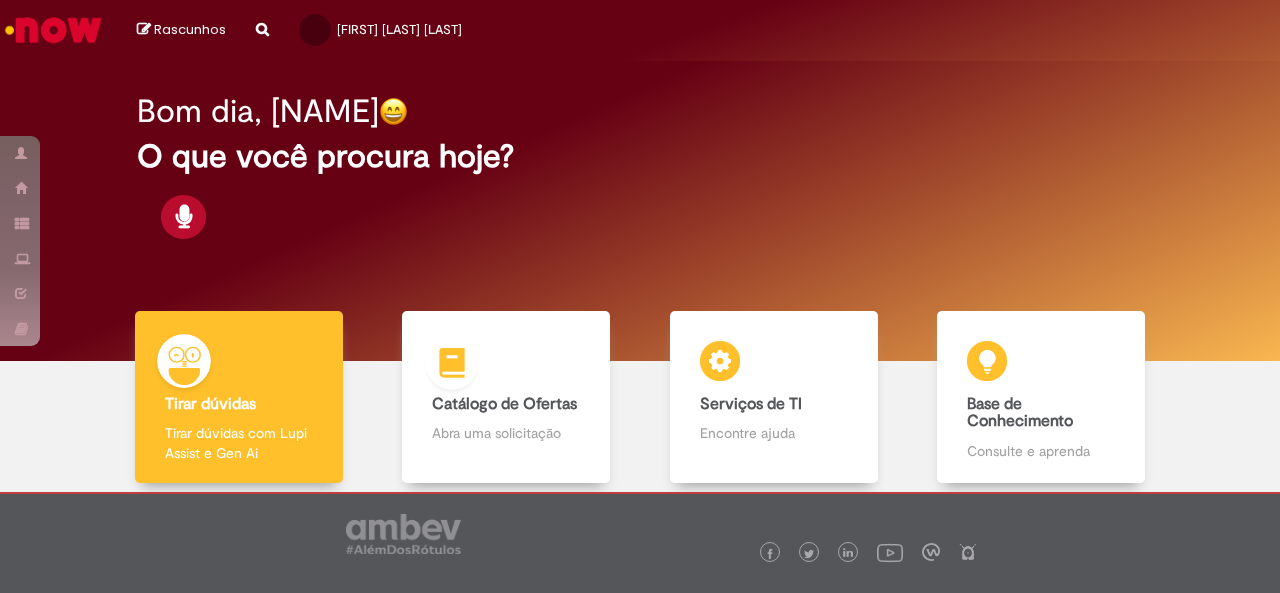 scroll, scrollTop: 0, scrollLeft: 0, axis: both 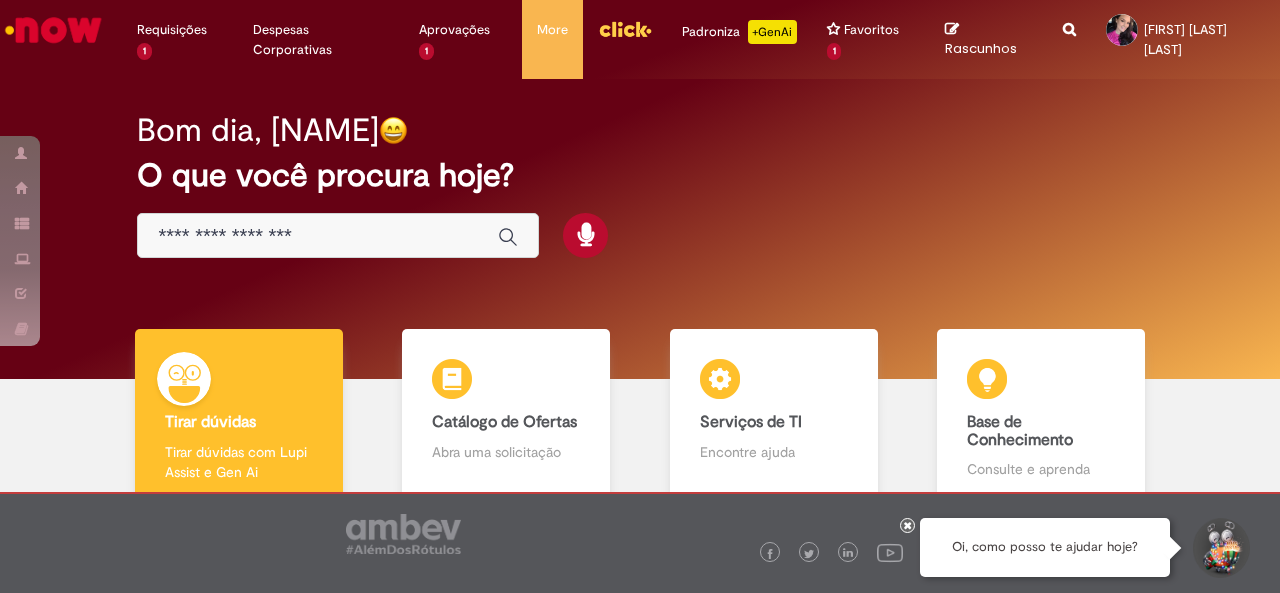 click at bounding box center [338, 235] 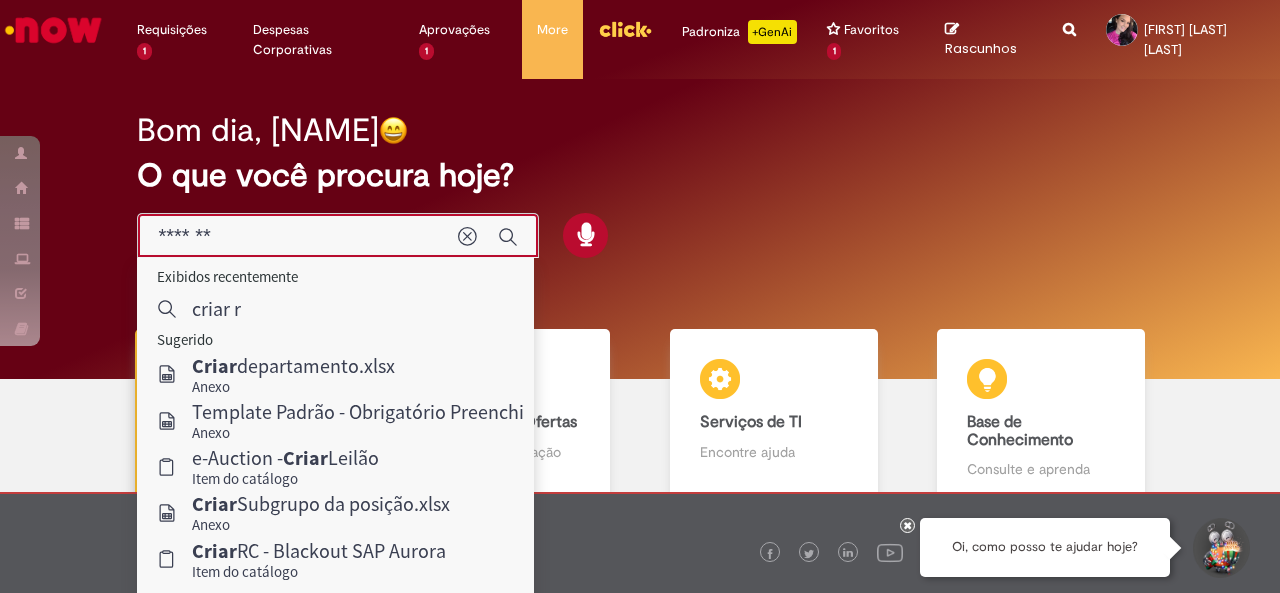 type on "********" 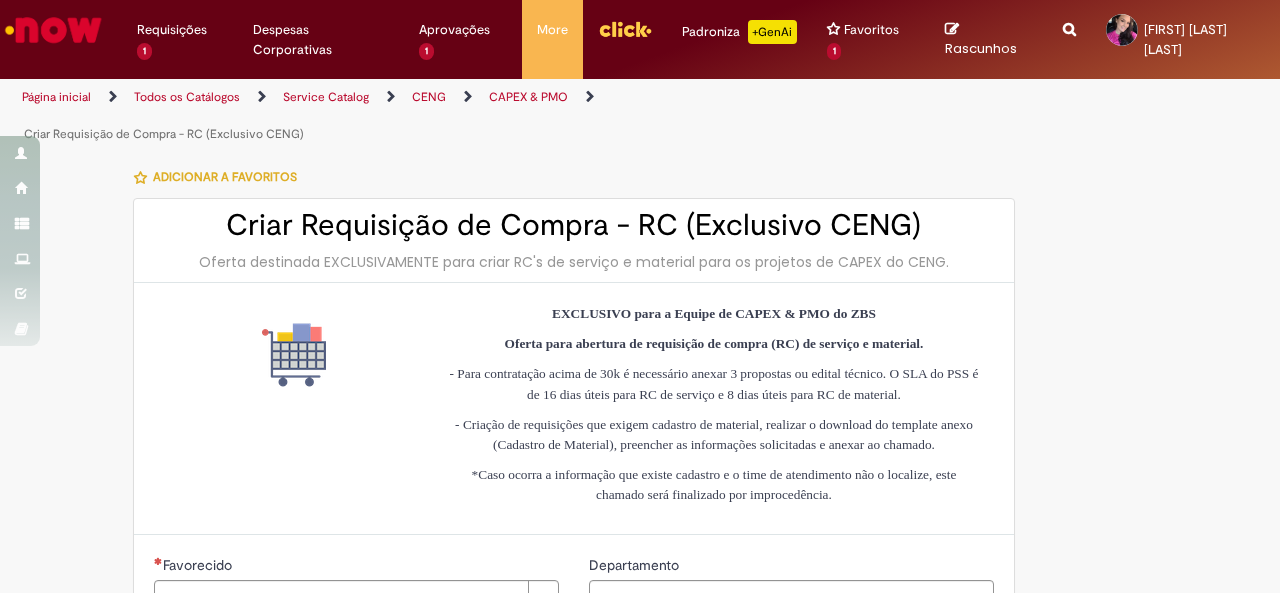 type on "********" 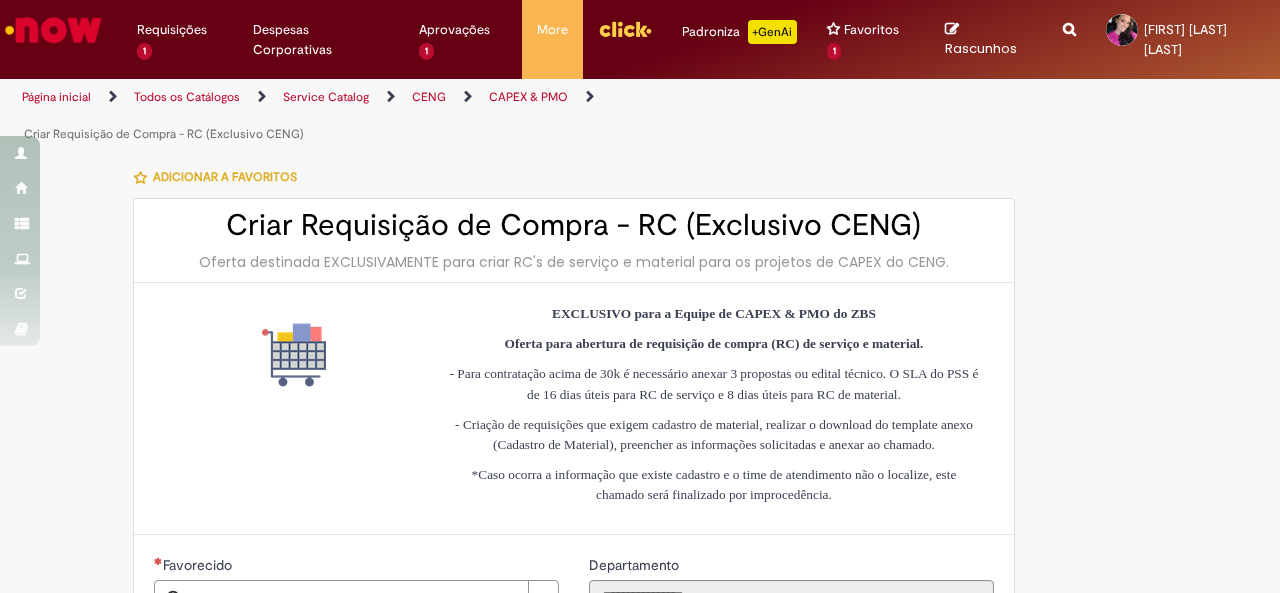 type on "**********" 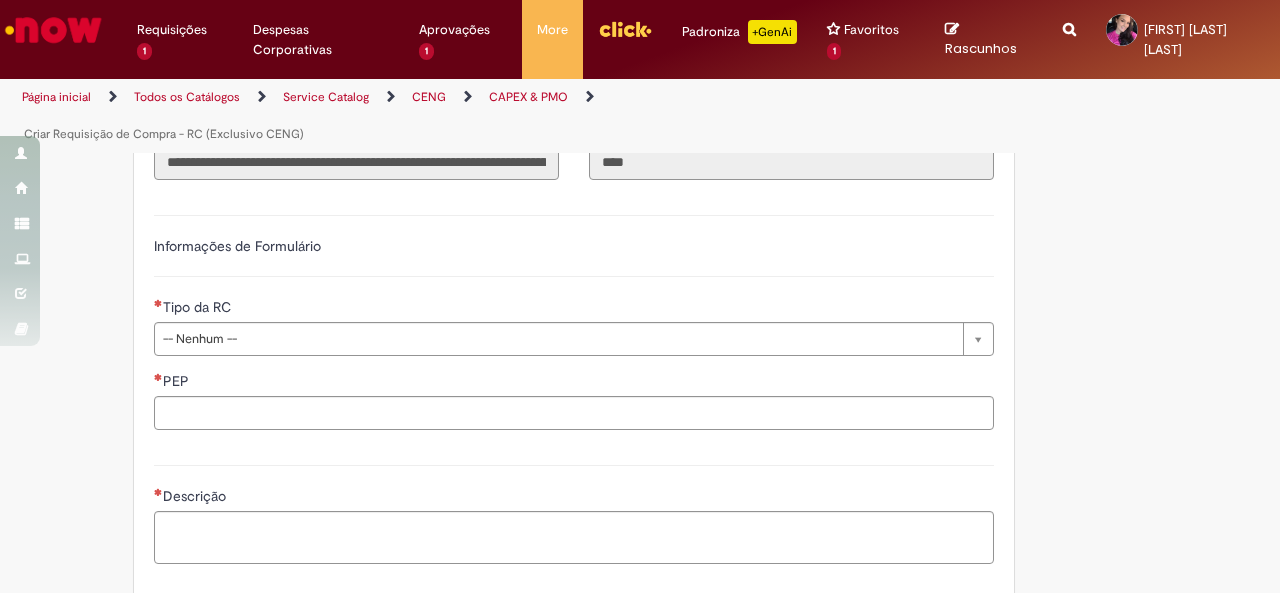 scroll, scrollTop: 800, scrollLeft: 0, axis: vertical 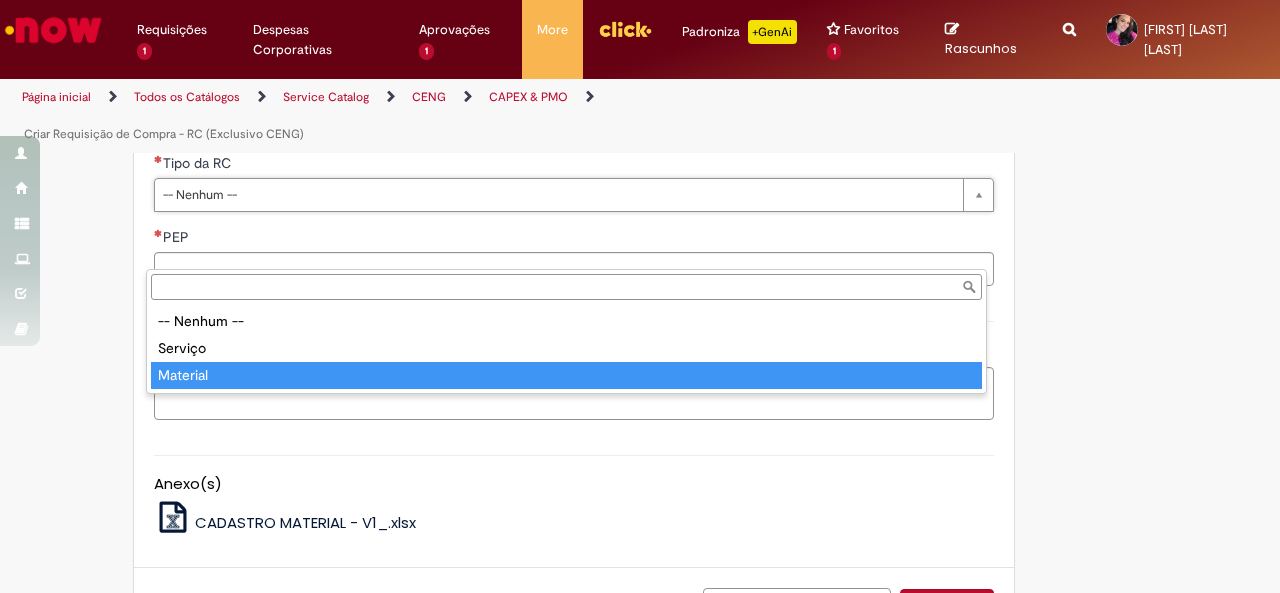 type on "********" 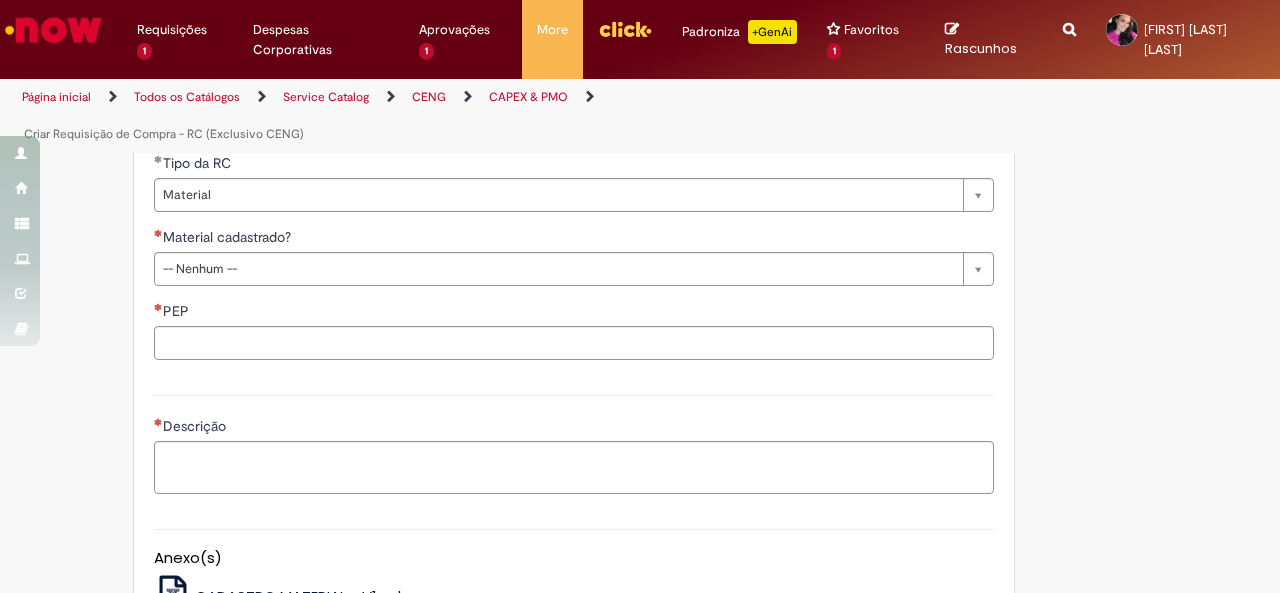click on "Adicionar a Favoritos
Criar Requisição de Compra - RC (Exclusivo CENG)
Oferta destinada EXCLUSIVAMENTE para criar RC's de serviço e material para os projetos de CAPEX do CENG.
EXCLUSIVO   para a Equipe de CAPEX & PMO do ZBS
Oferta para abertura de requisição de compra (RC) de serviço e material.
- Para contratação acima de 30k é necessário anexar 3 propostas ou edital técnico. O SLA do PSS é de 16 dias úteis para RC de serviço e 8 dias úteis para RC de material.
- Criação de requisições que exigem cadastro de material, realizar o download do template anexo (Cadastro de Material), preencher as informações solicitadas e anexar ao chamado.
*Caso ocorra a informação que existe cadastro e o time de atendimento não o localize, este chamado será finalizado por improcedência." at bounding box center [542, 90] 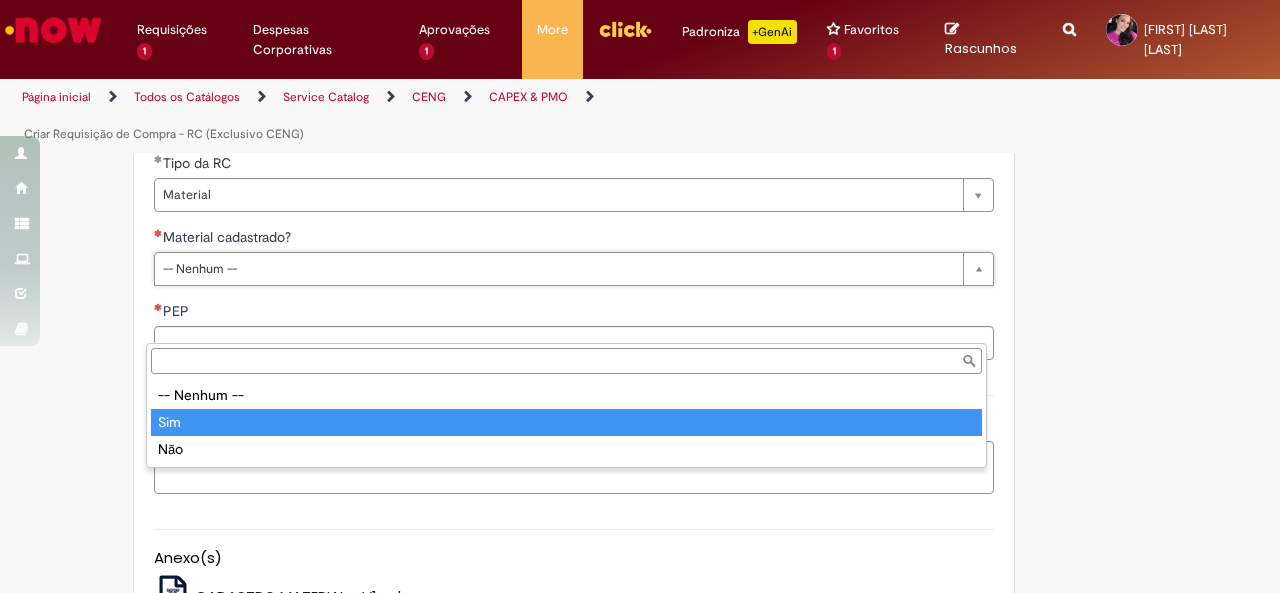 type on "***" 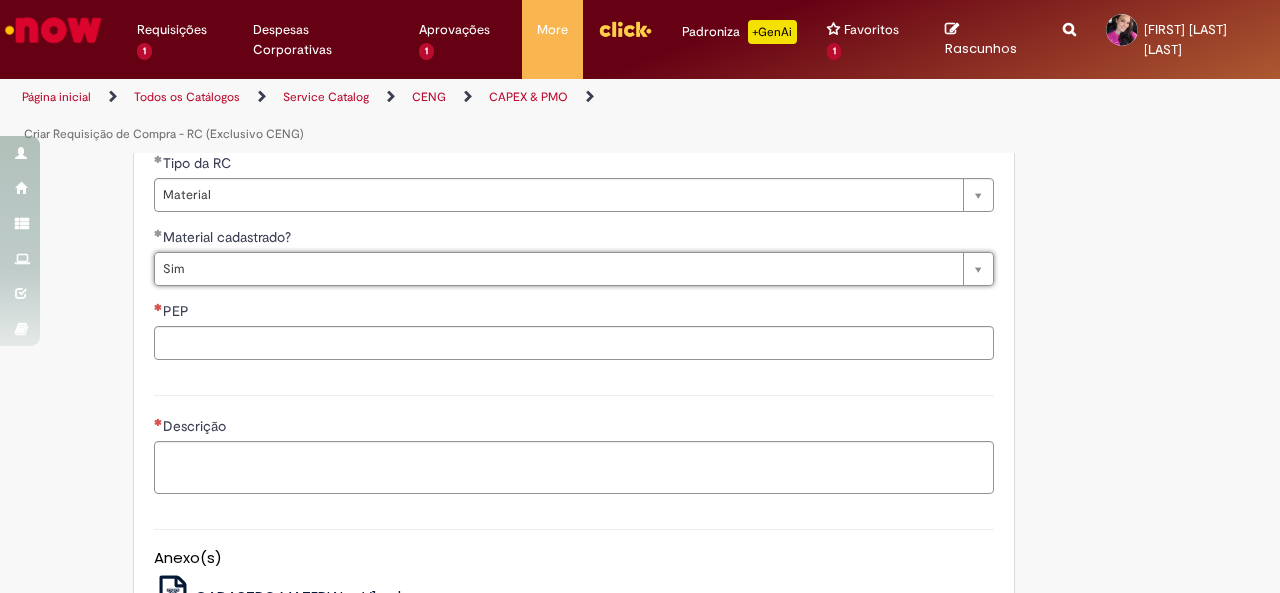 click on "Adicionar a Favoritos
Criar Requisição de Compra - RC (Exclusivo CENG)
Oferta destinada EXCLUSIVAMENTE para criar RC's de serviço e material para os projetos de CAPEX do CENG.
EXCLUSIVO   para a Equipe de CAPEX & PMO do ZBS
Oferta para abertura de requisição de compra (RC) de serviço e material.
- Para contratação acima de 30k é necessário anexar 3 propostas ou edital técnico. O SLA do PSS é de 16 dias úteis para RC de serviço e 8 dias úteis para RC de material.
- Criação de requisições que exigem cadastro de material, realizar o download do template anexo (Cadastro de Material), preencher as informações solicitadas e anexar ao chamado.
*Caso ocorra a informação que existe cadastro e o time de atendimento não o localize, este chamado será finalizado por improcedência." at bounding box center (542, 90) 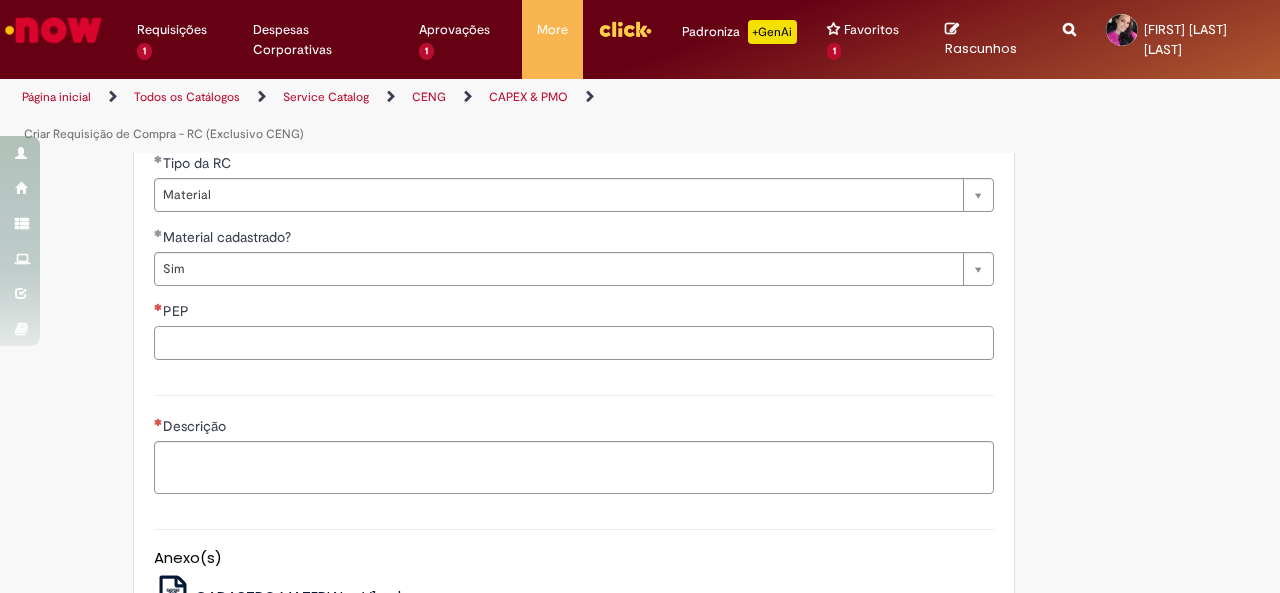 click on "PEP" at bounding box center [574, 343] 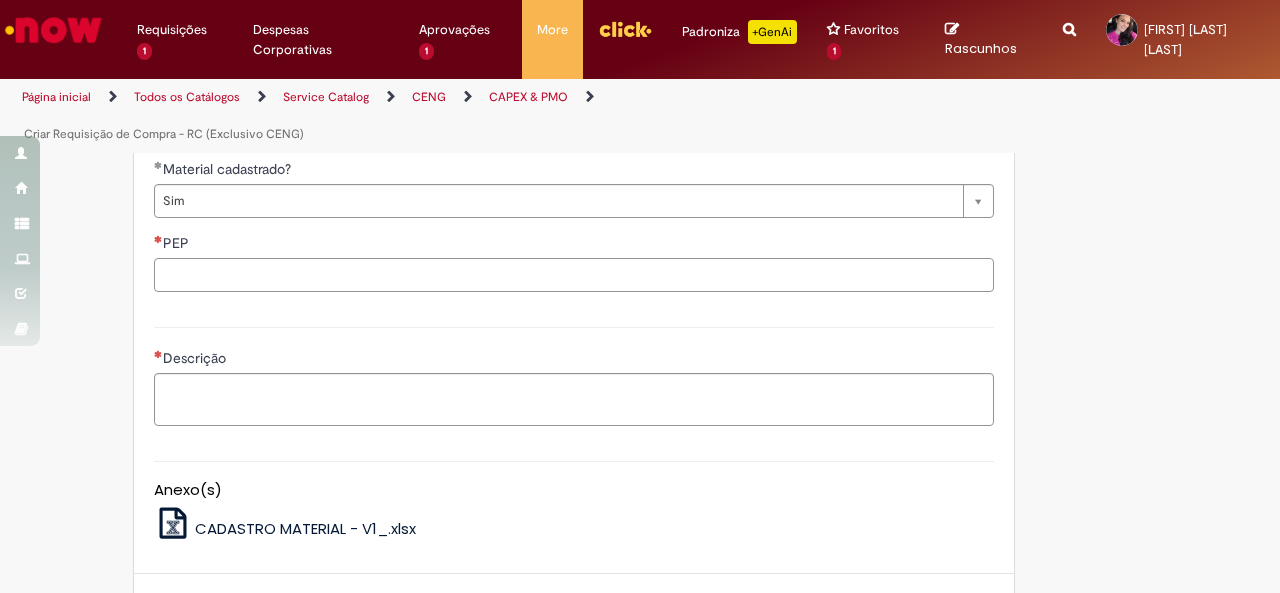 scroll, scrollTop: 900, scrollLeft: 0, axis: vertical 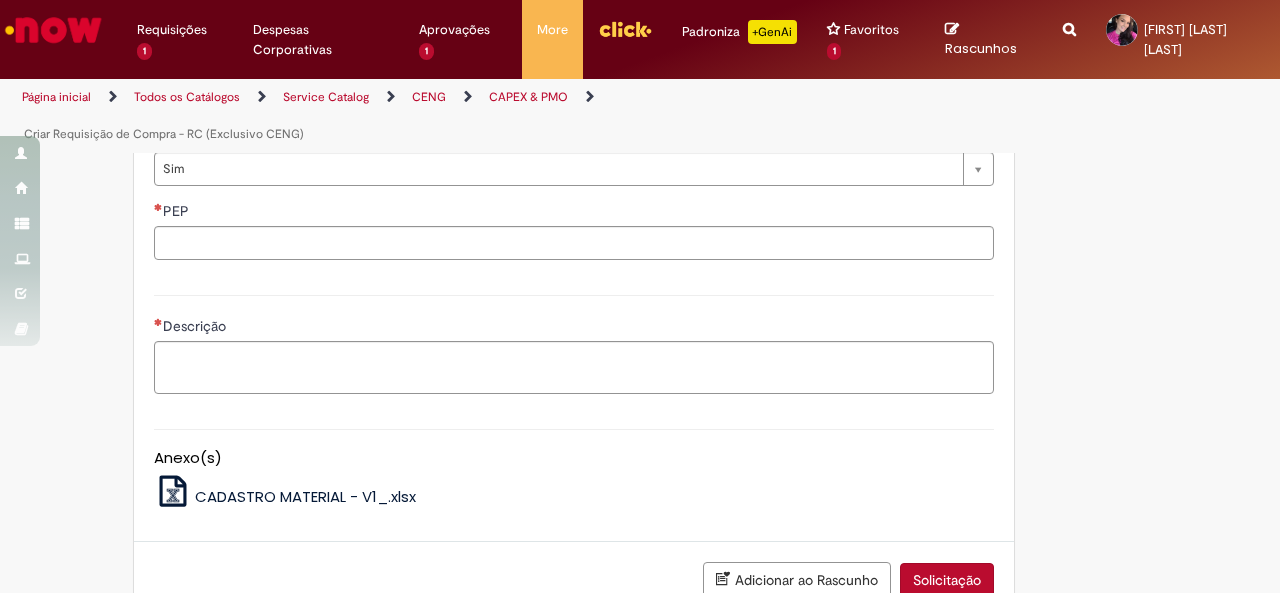 click on "PEP" at bounding box center (178, 211) 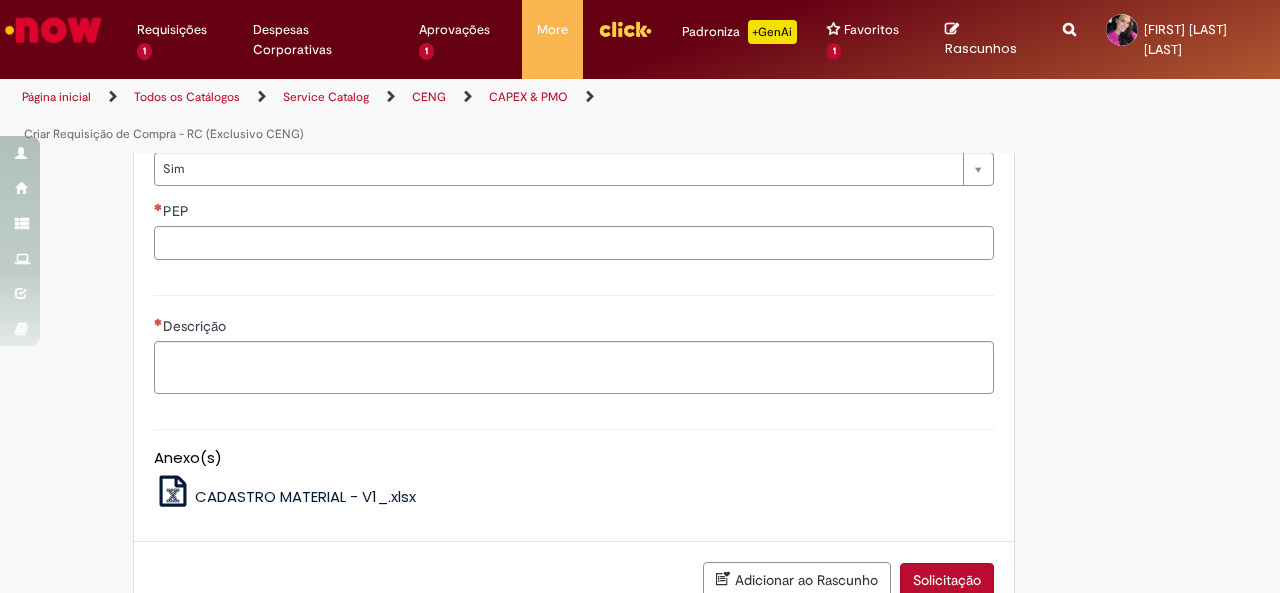 click on "PEP" at bounding box center (574, 243) 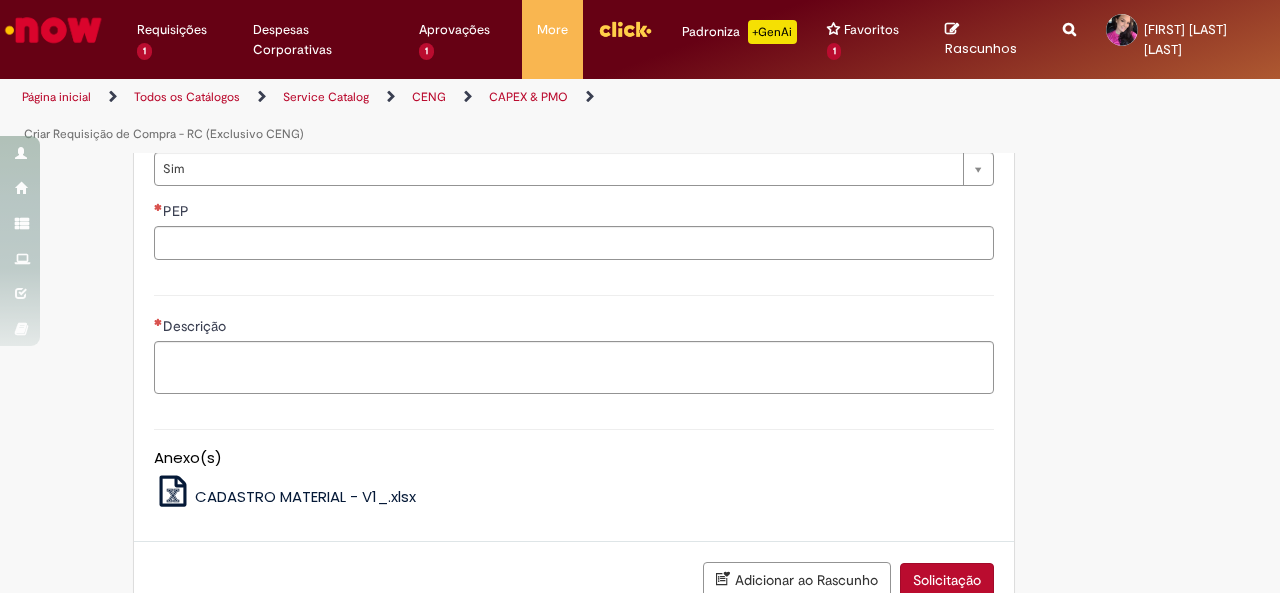 click on "Descrição" at bounding box center (574, 342) 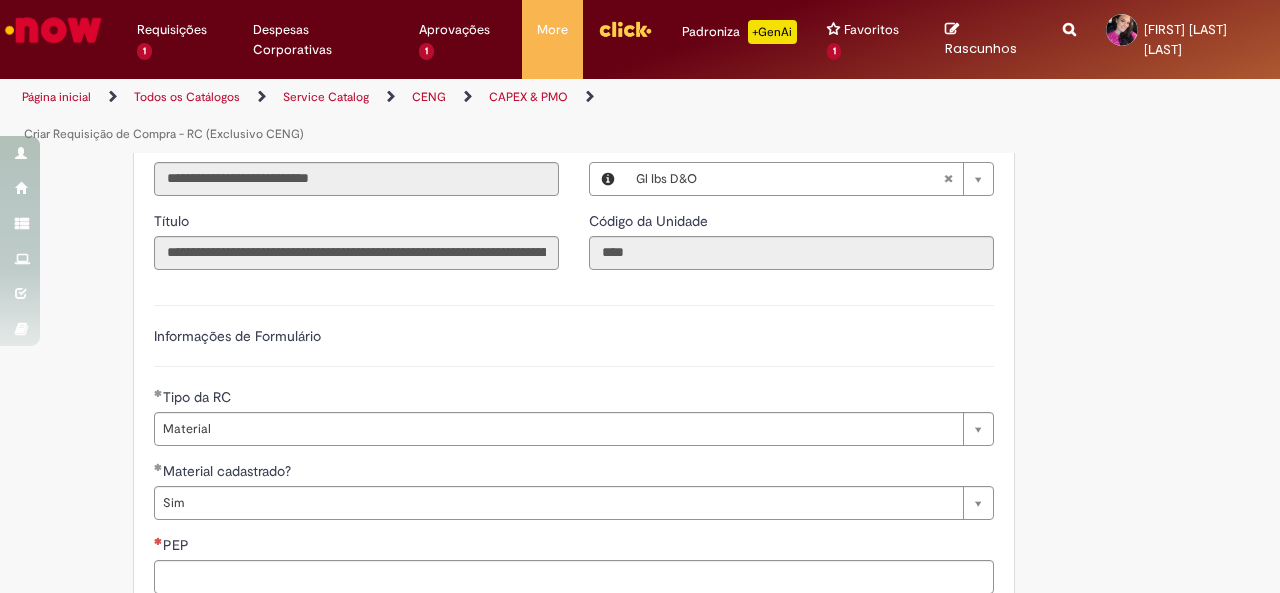 scroll, scrollTop: 493, scrollLeft: 0, axis: vertical 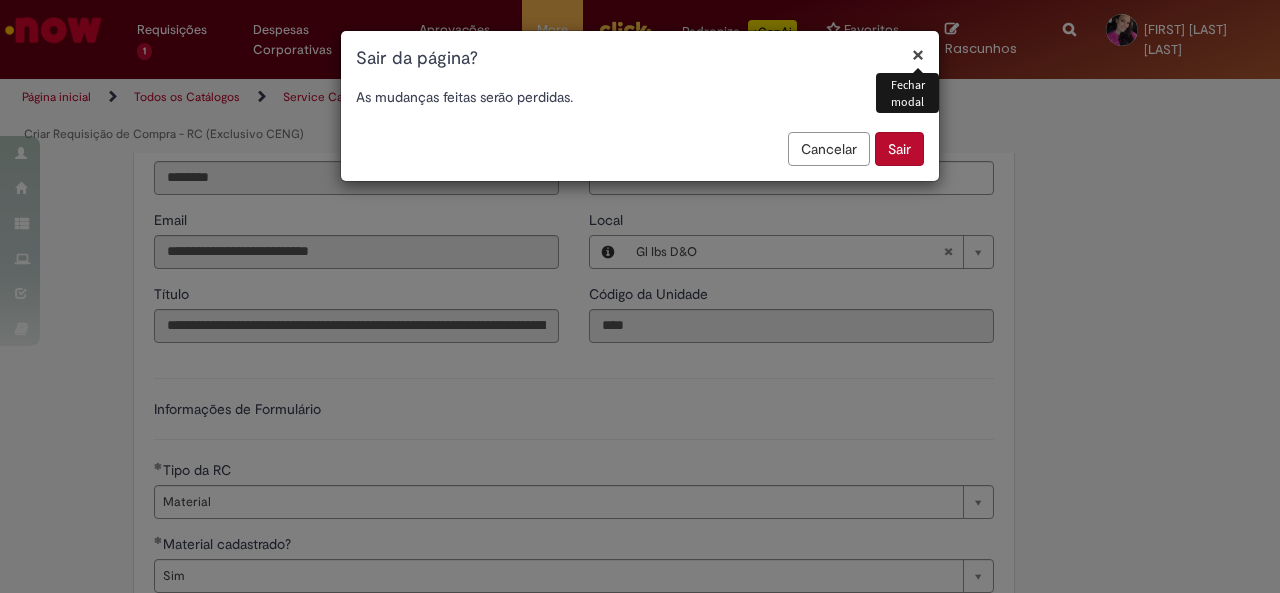 click on "Sair" at bounding box center (899, 149) 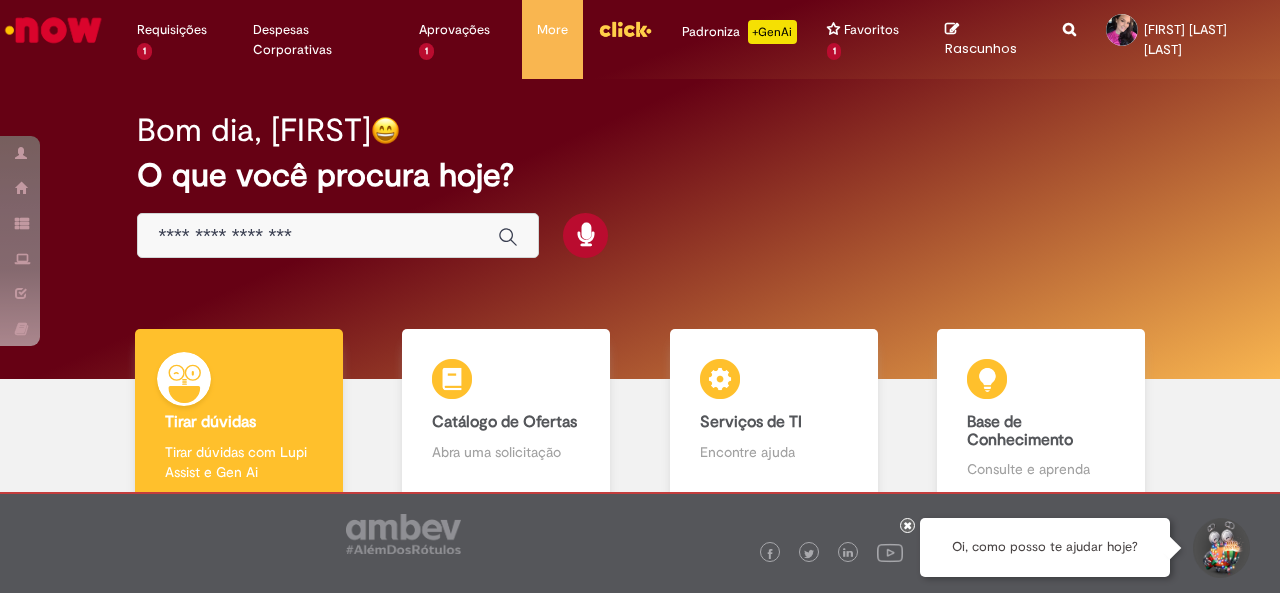 scroll, scrollTop: 0, scrollLeft: 0, axis: both 